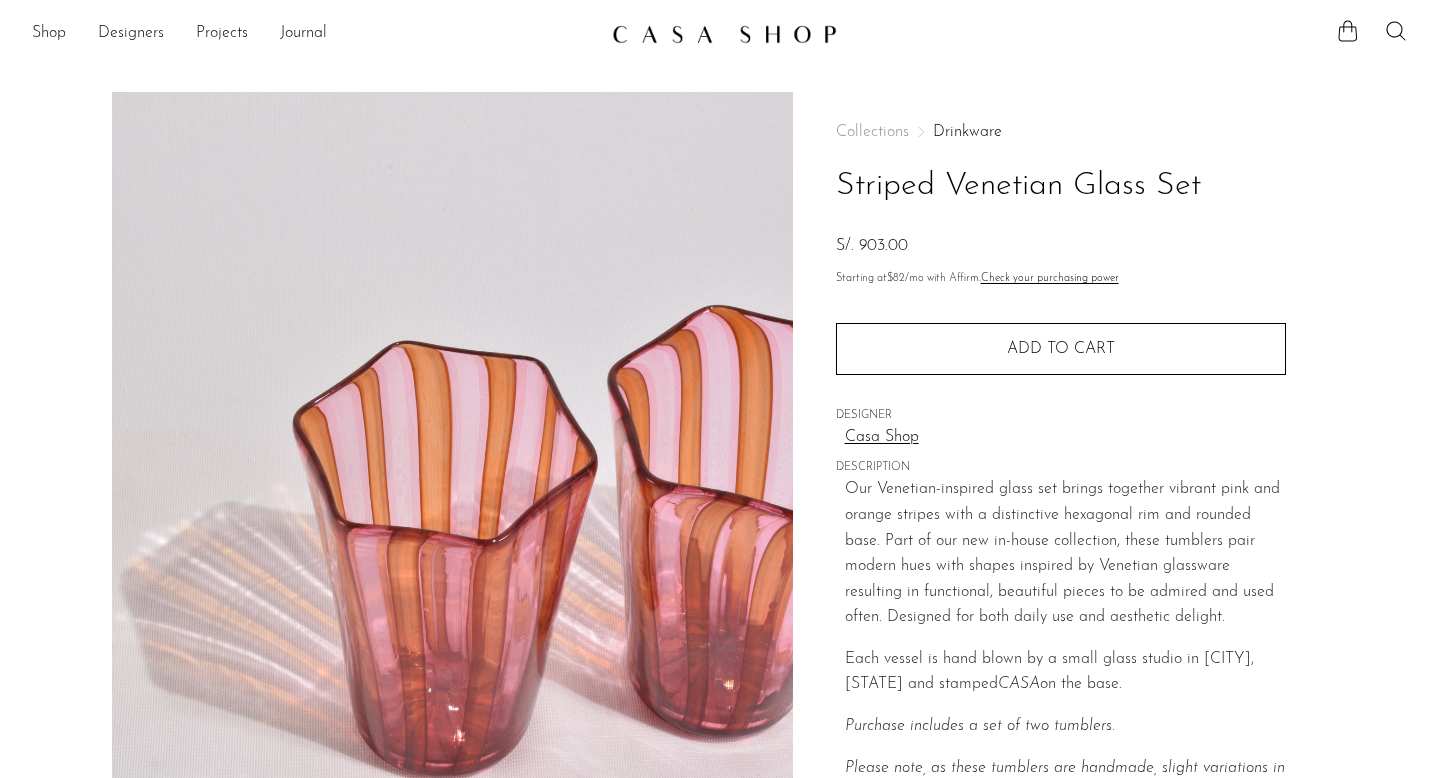 scroll, scrollTop: 0, scrollLeft: 0, axis: both 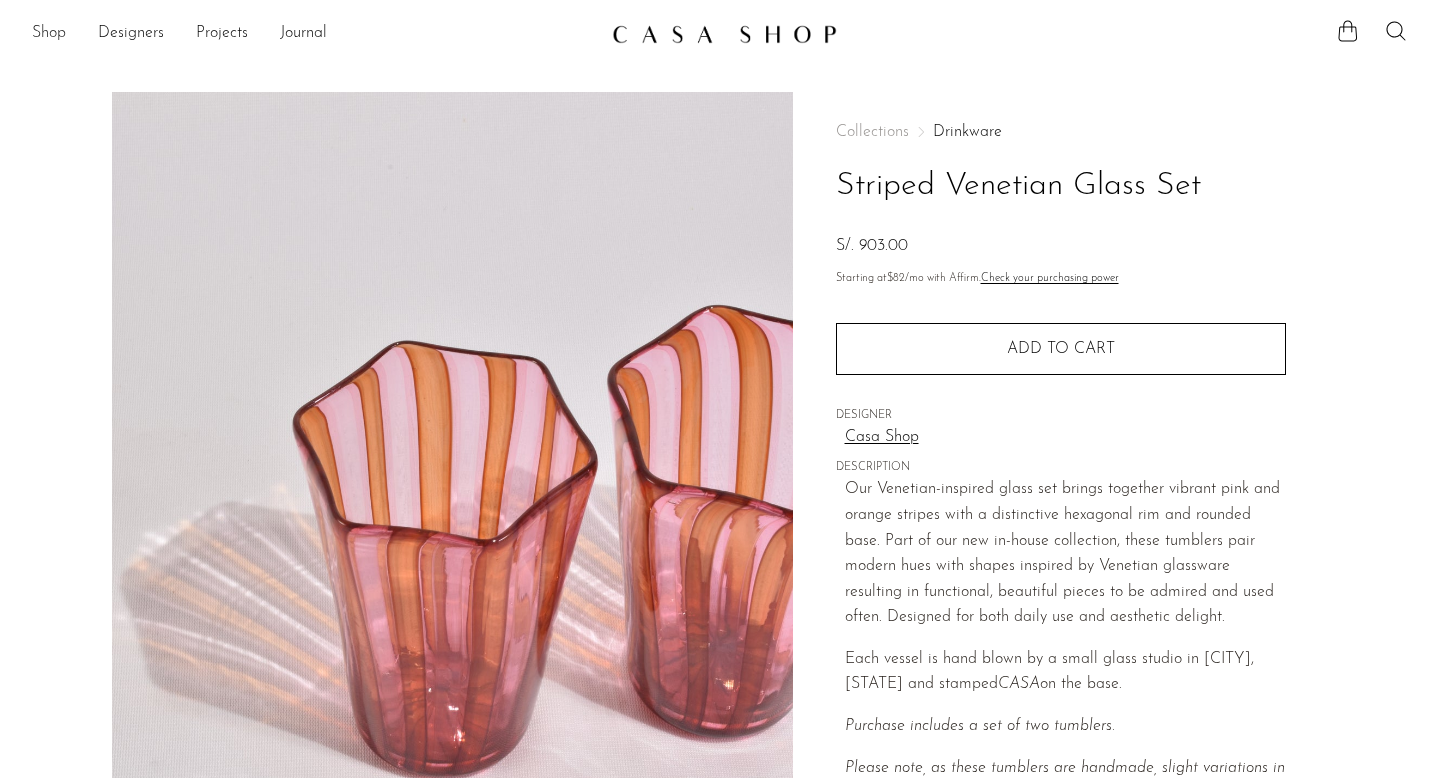 click on "Shop" at bounding box center [49, 34] 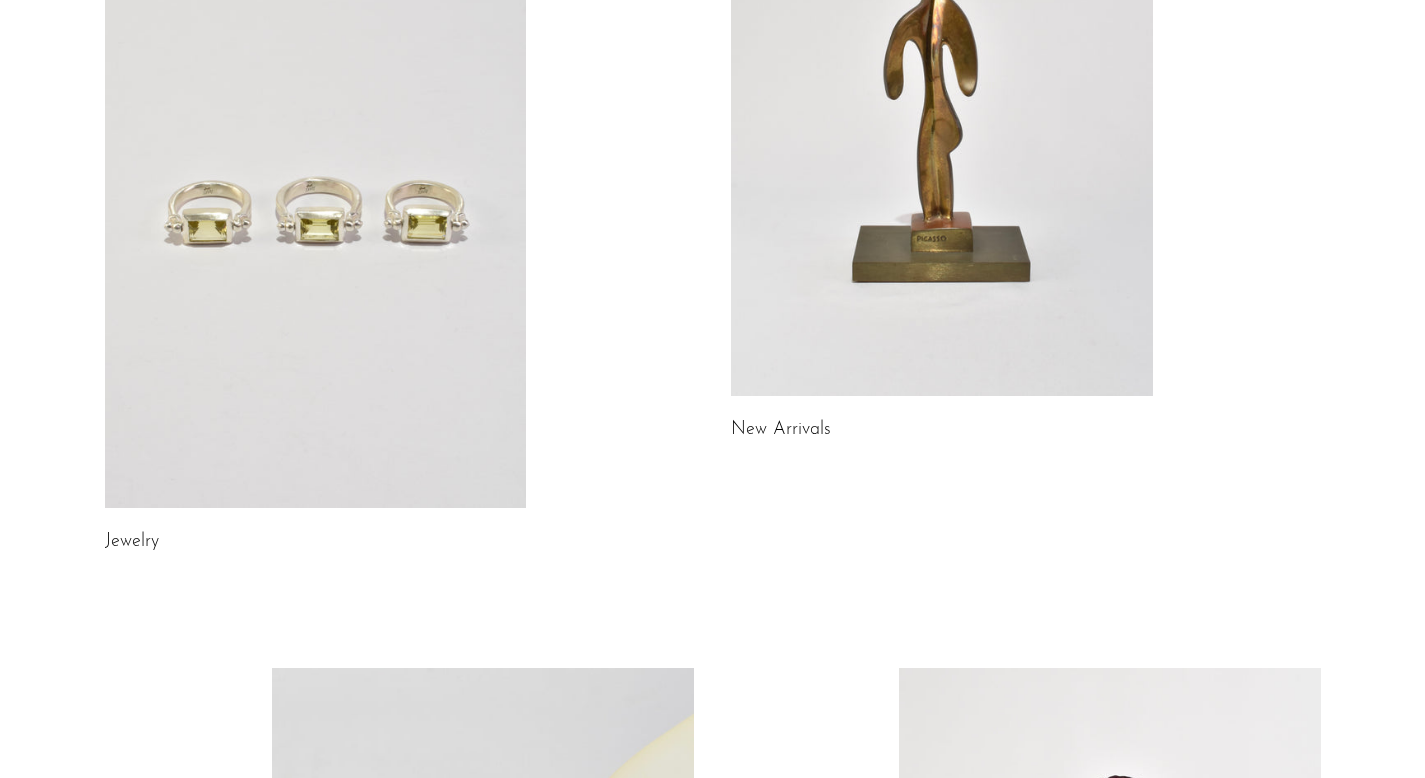 scroll, scrollTop: 344, scrollLeft: 0, axis: vertical 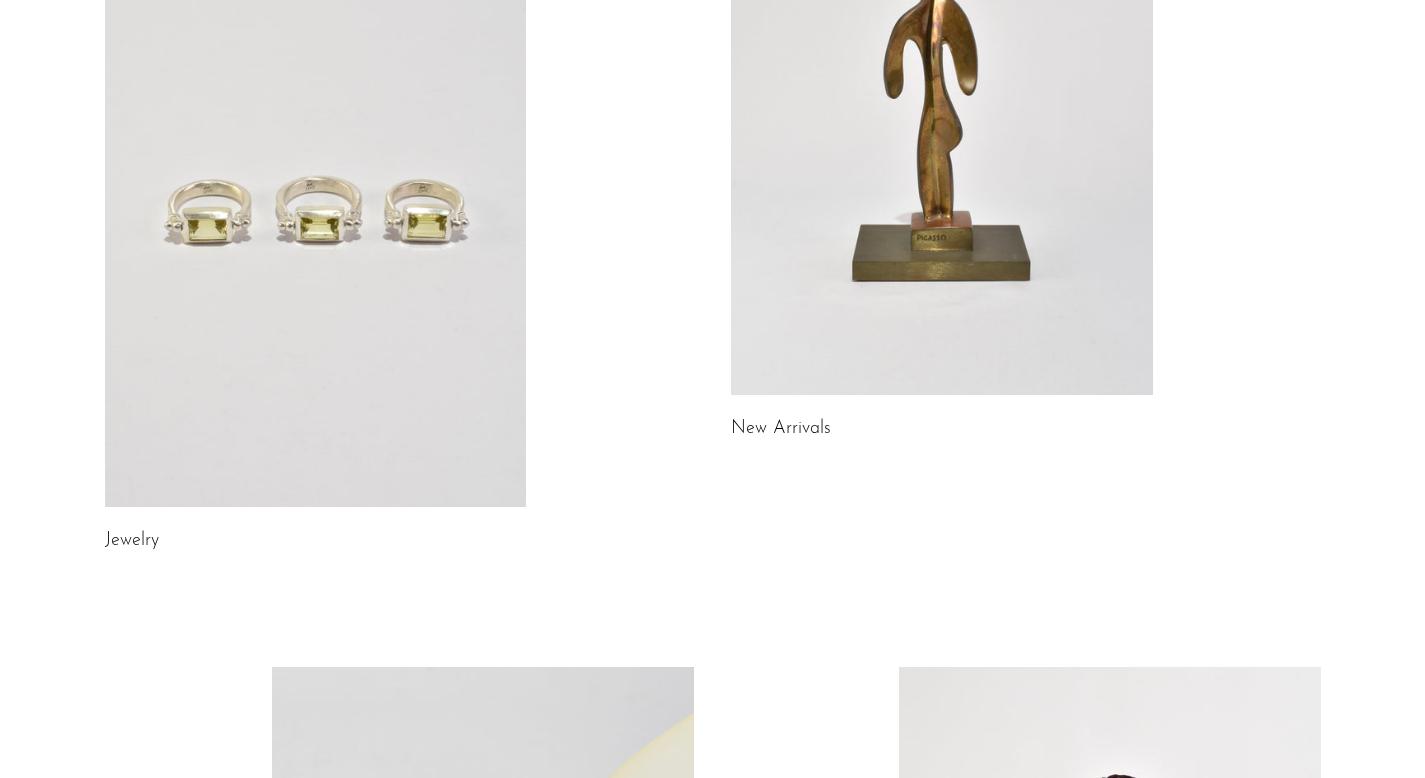 click at bounding box center (942, 99) 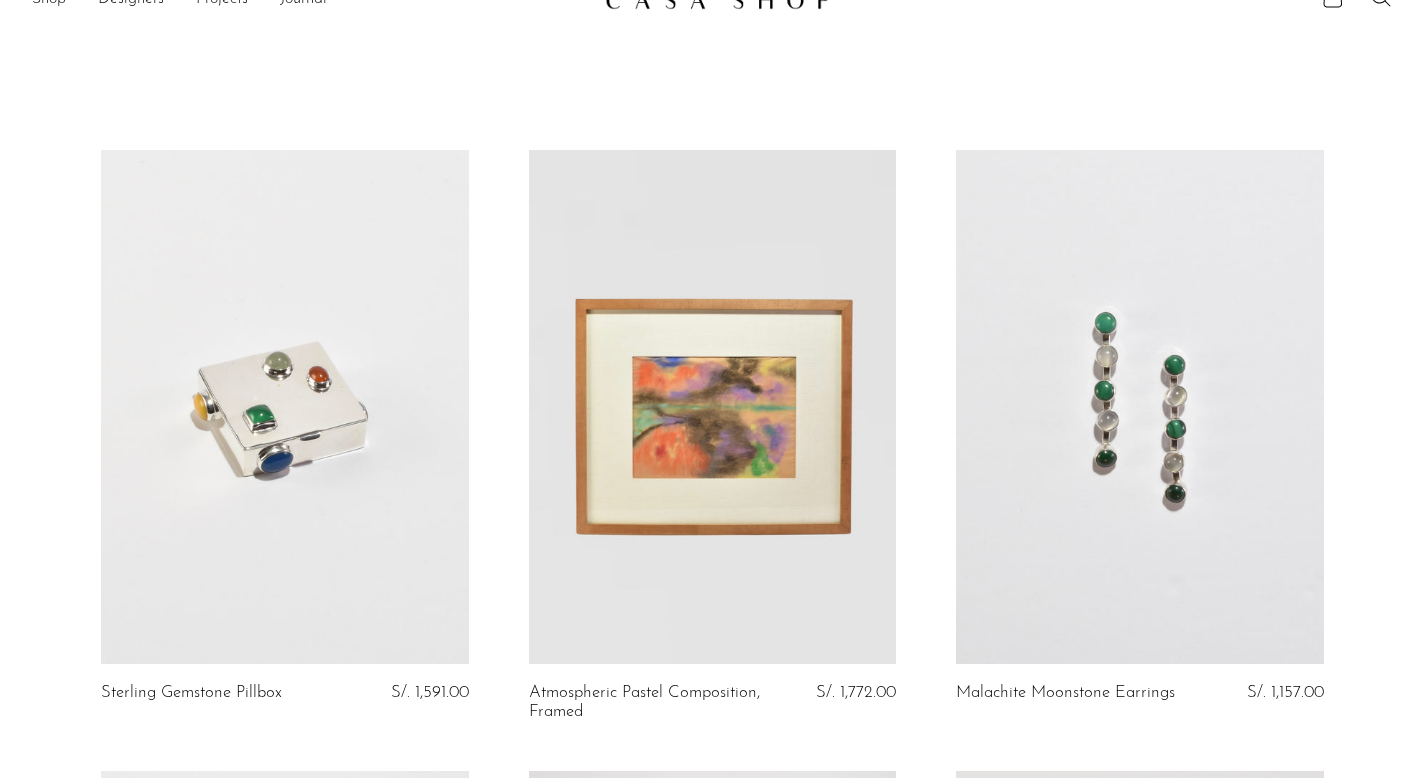 scroll, scrollTop: 102, scrollLeft: 0, axis: vertical 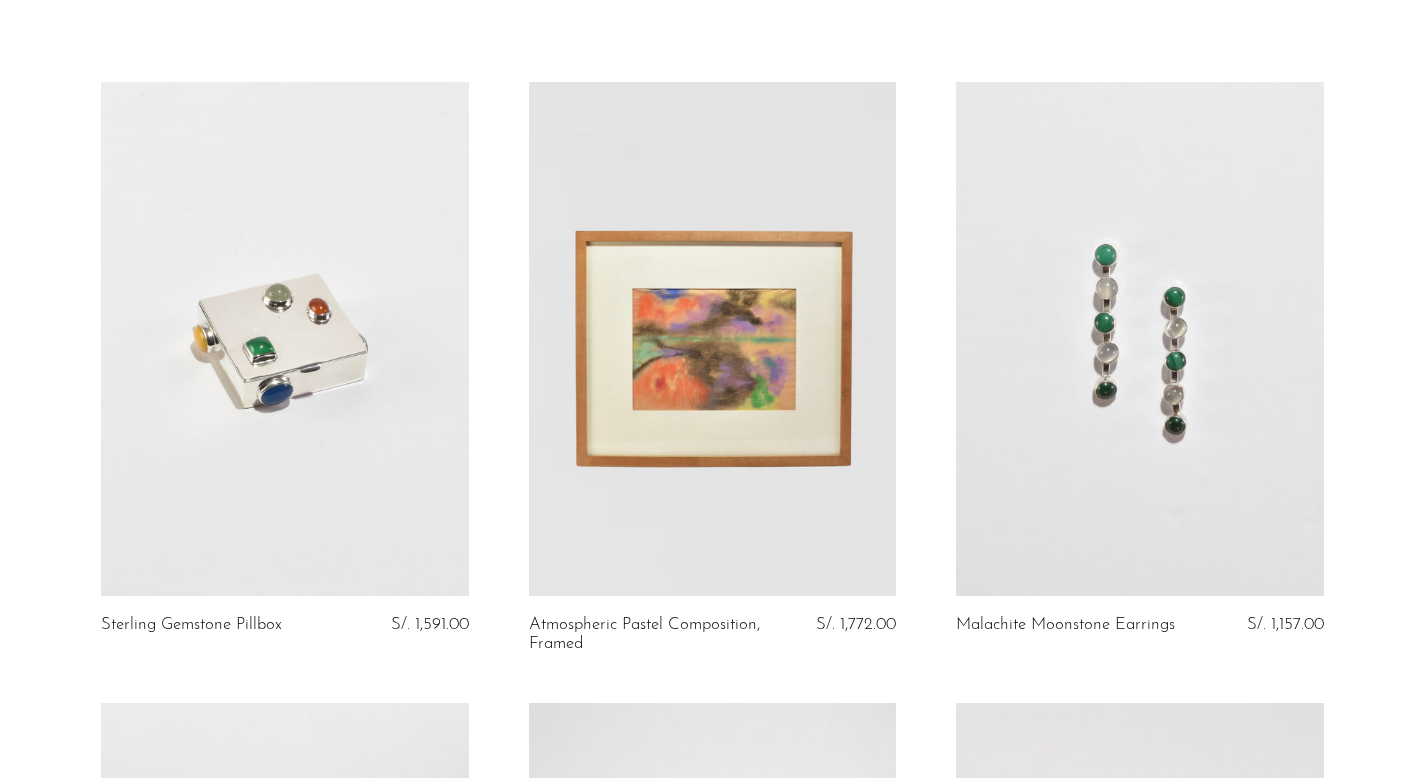 click at bounding box center [284, 339] 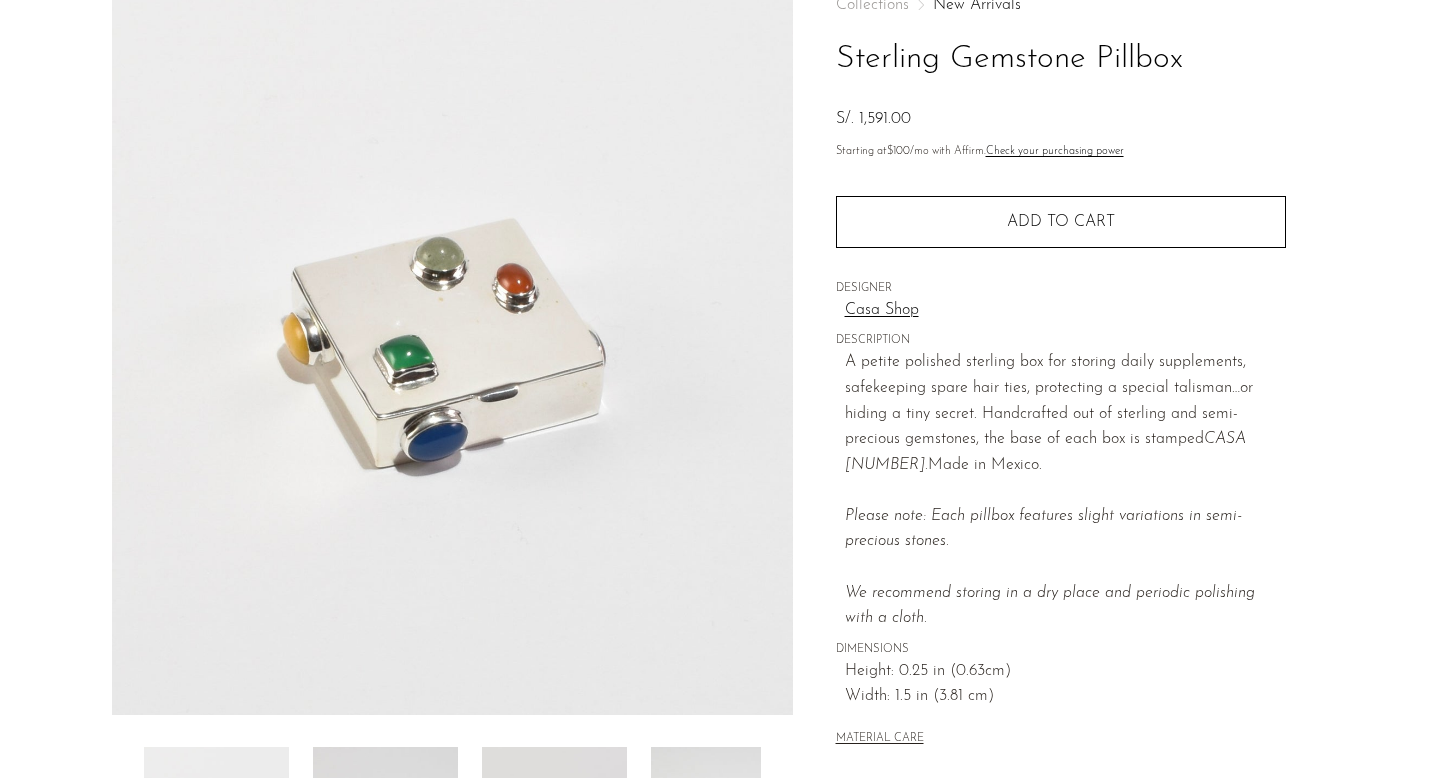 scroll, scrollTop: 0, scrollLeft: 0, axis: both 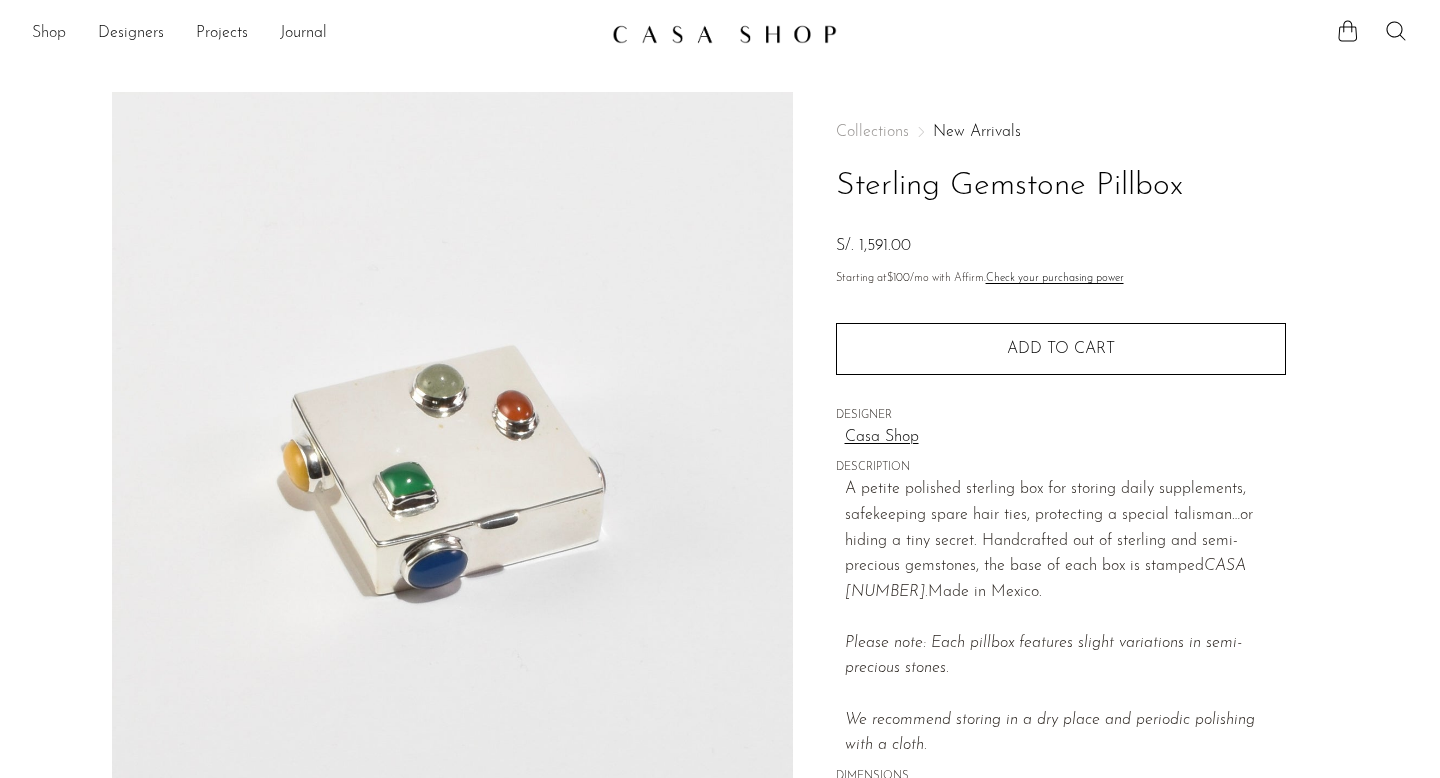 click on "Shop" at bounding box center [49, 34] 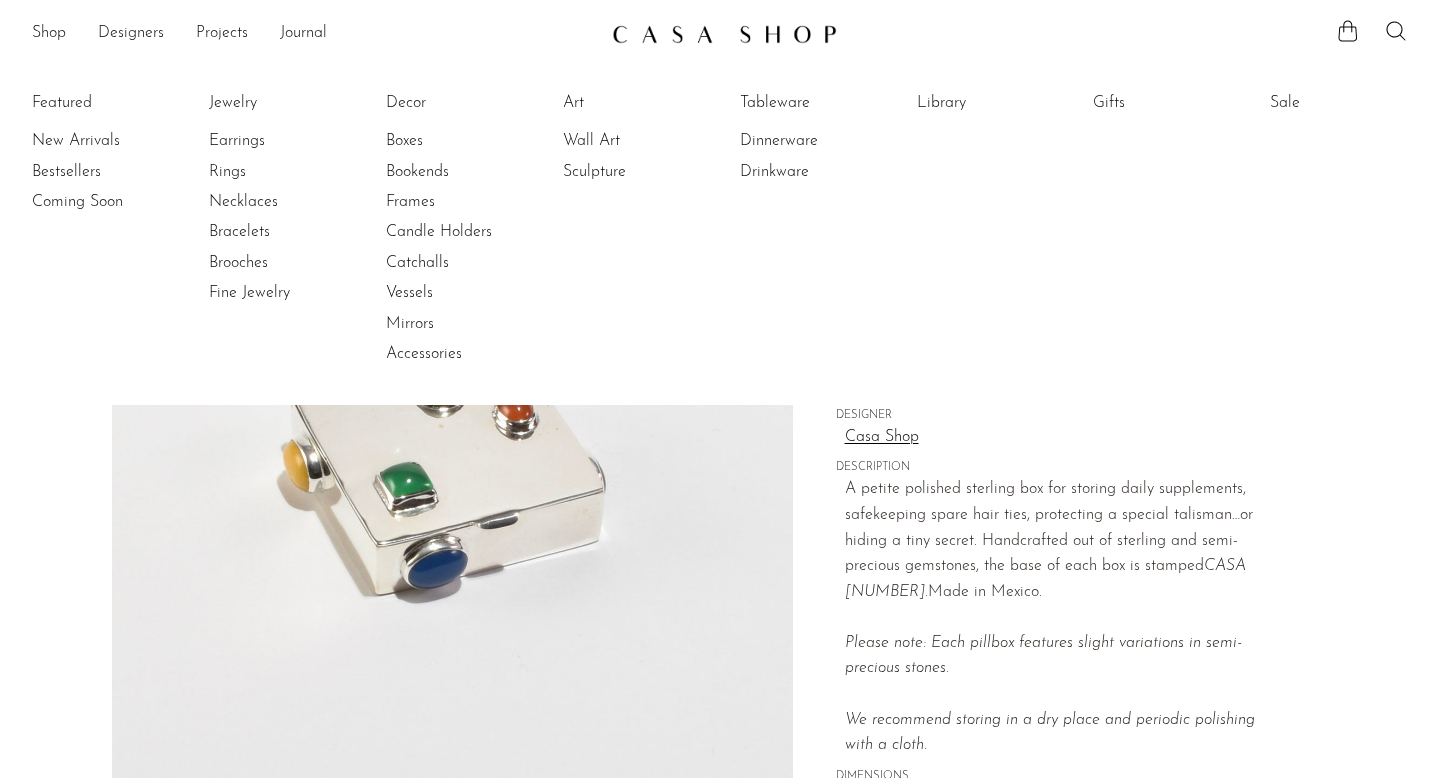 click on "Shop
Featured
New Arrivals
Bestsellers
Coming Soon
Jewelry
Jewelry
All
Earrings
Rings" at bounding box center (720, 26) 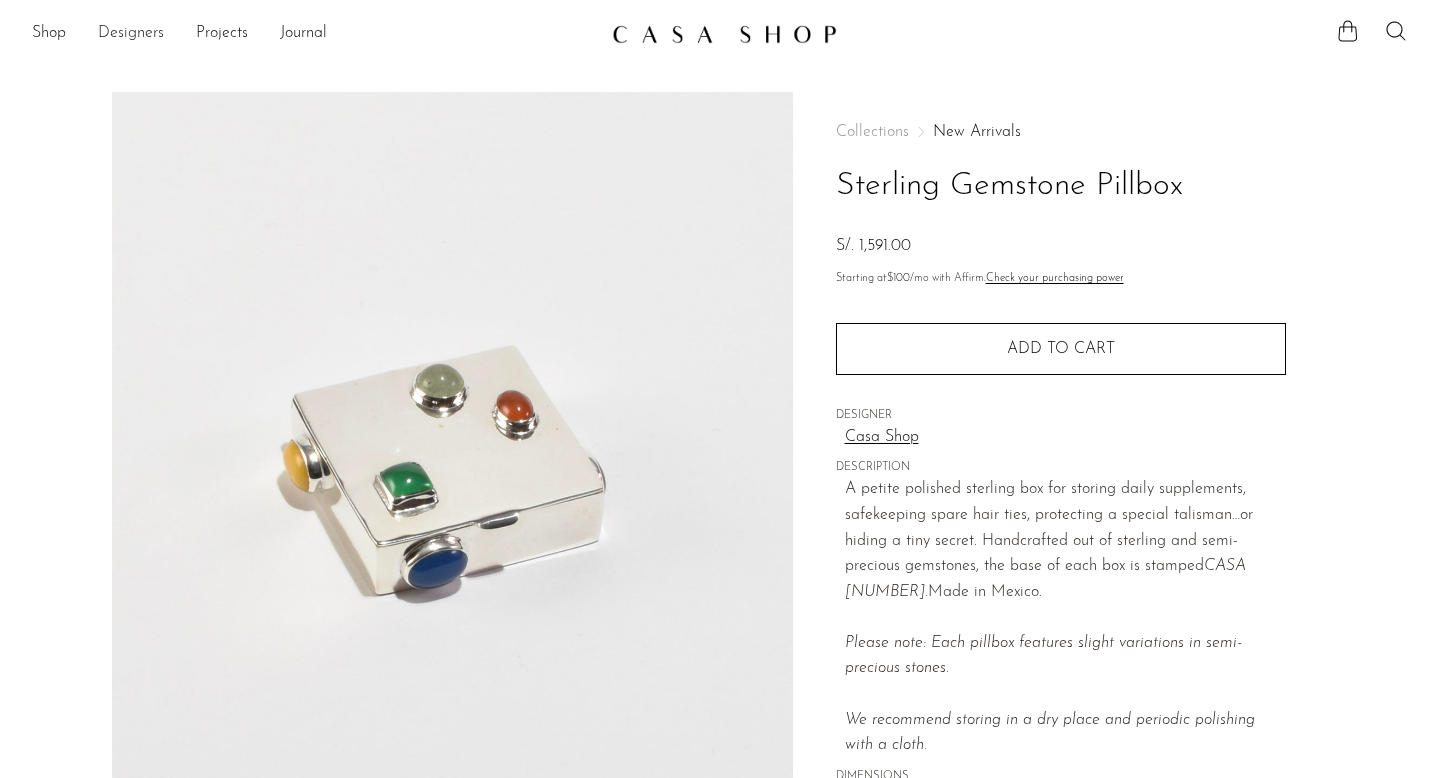 click on "Designers" at bounding box center (131, 34) 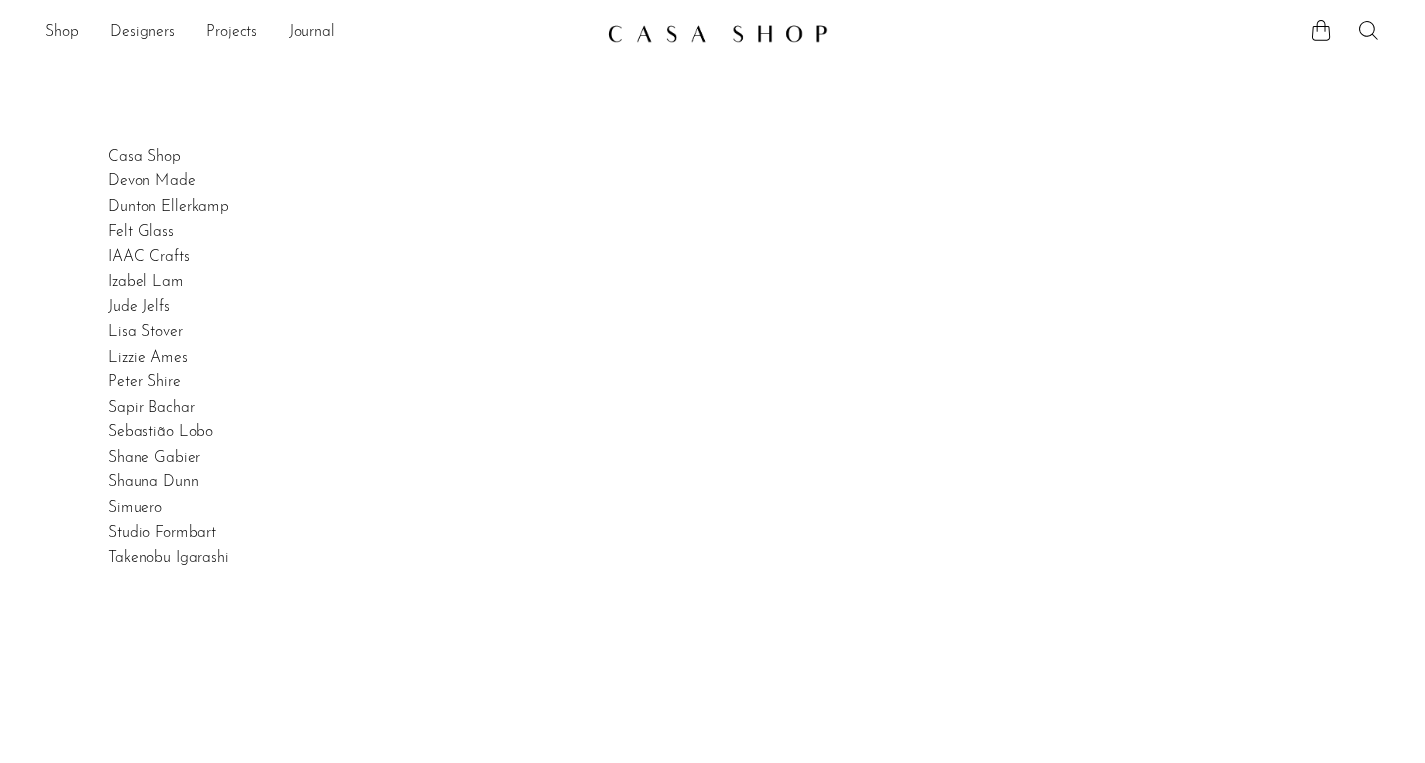 scroll, scrollTop: 0, scrollLeft: 0, axis: both 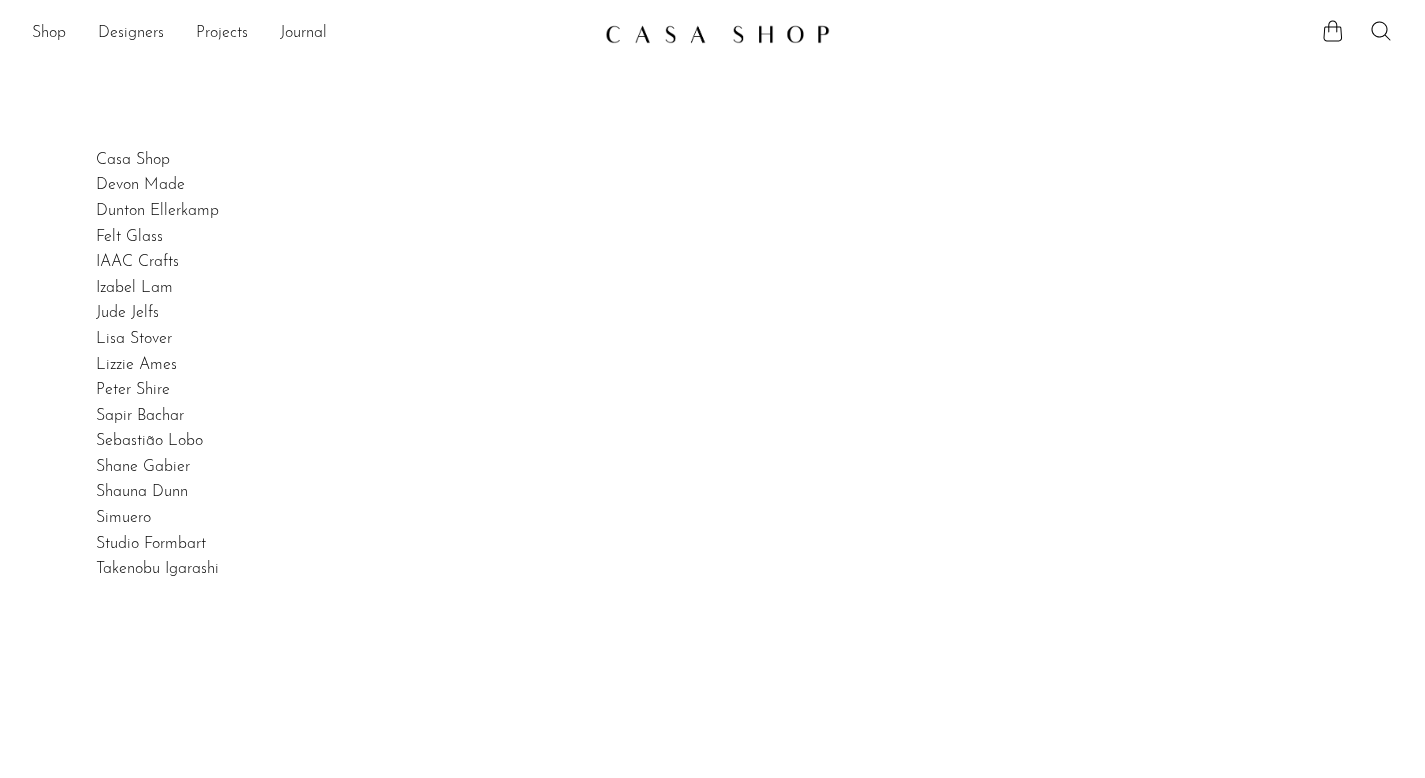 click on "Shop" at bounding box center [49, 34] 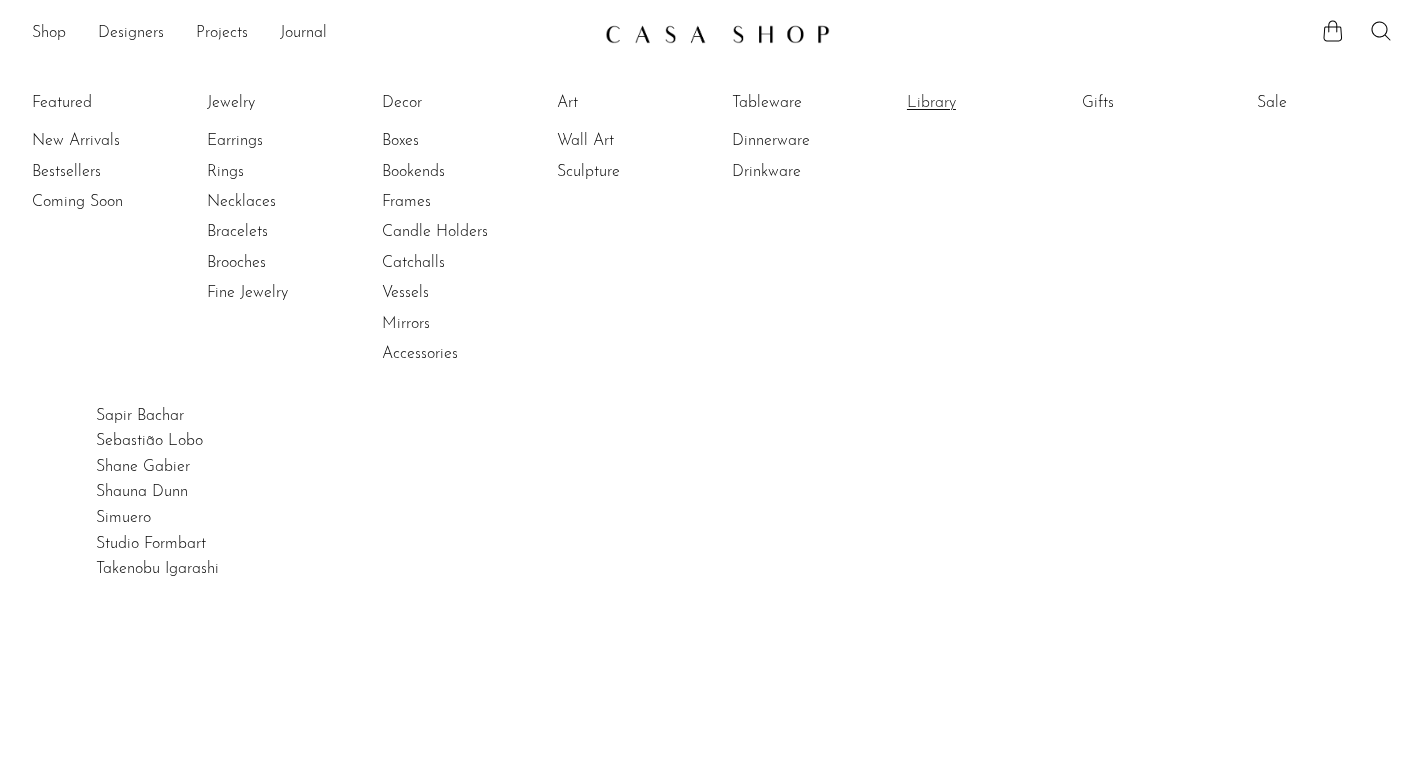 click on "Library" at bounding box center [982, 103] 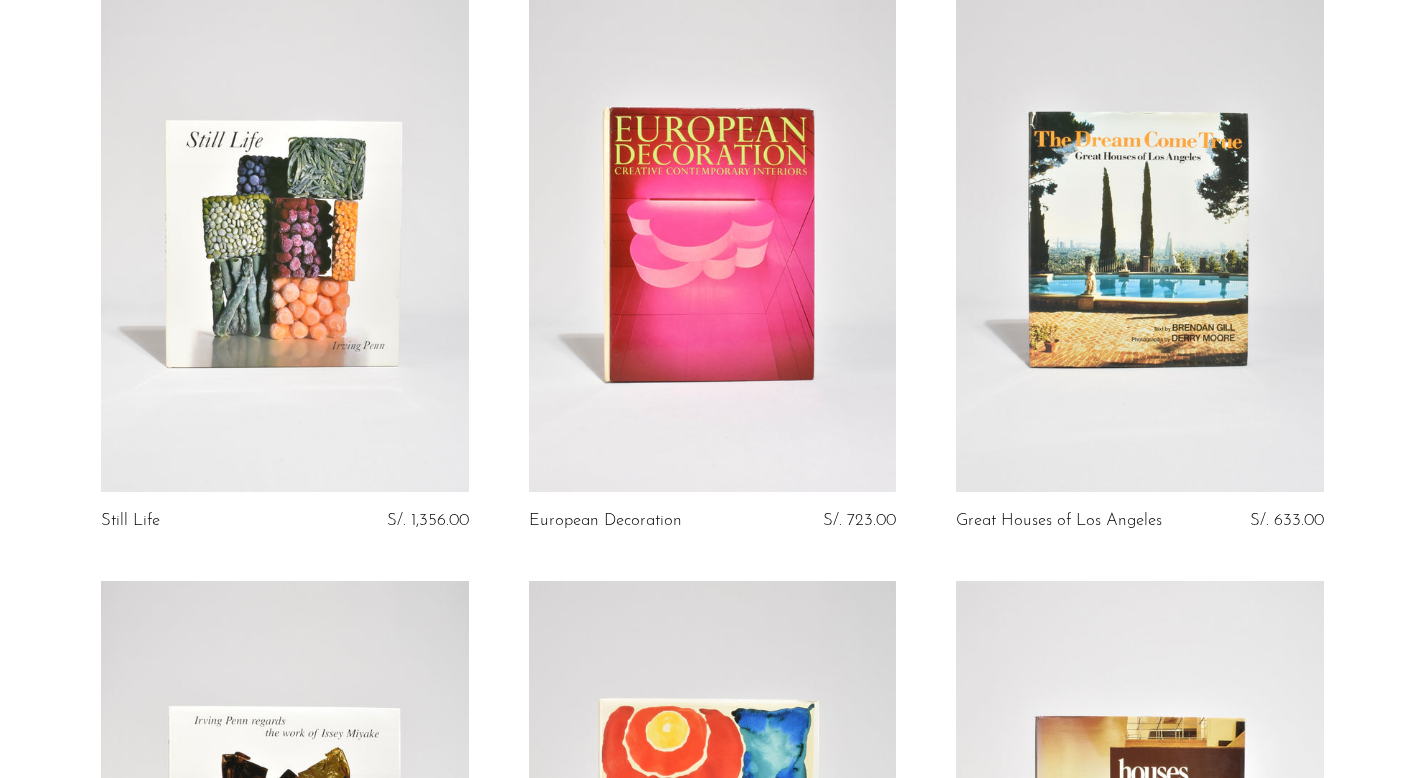 scroll, scrollTop: 113, scrollLeft: 0, axis: vertical 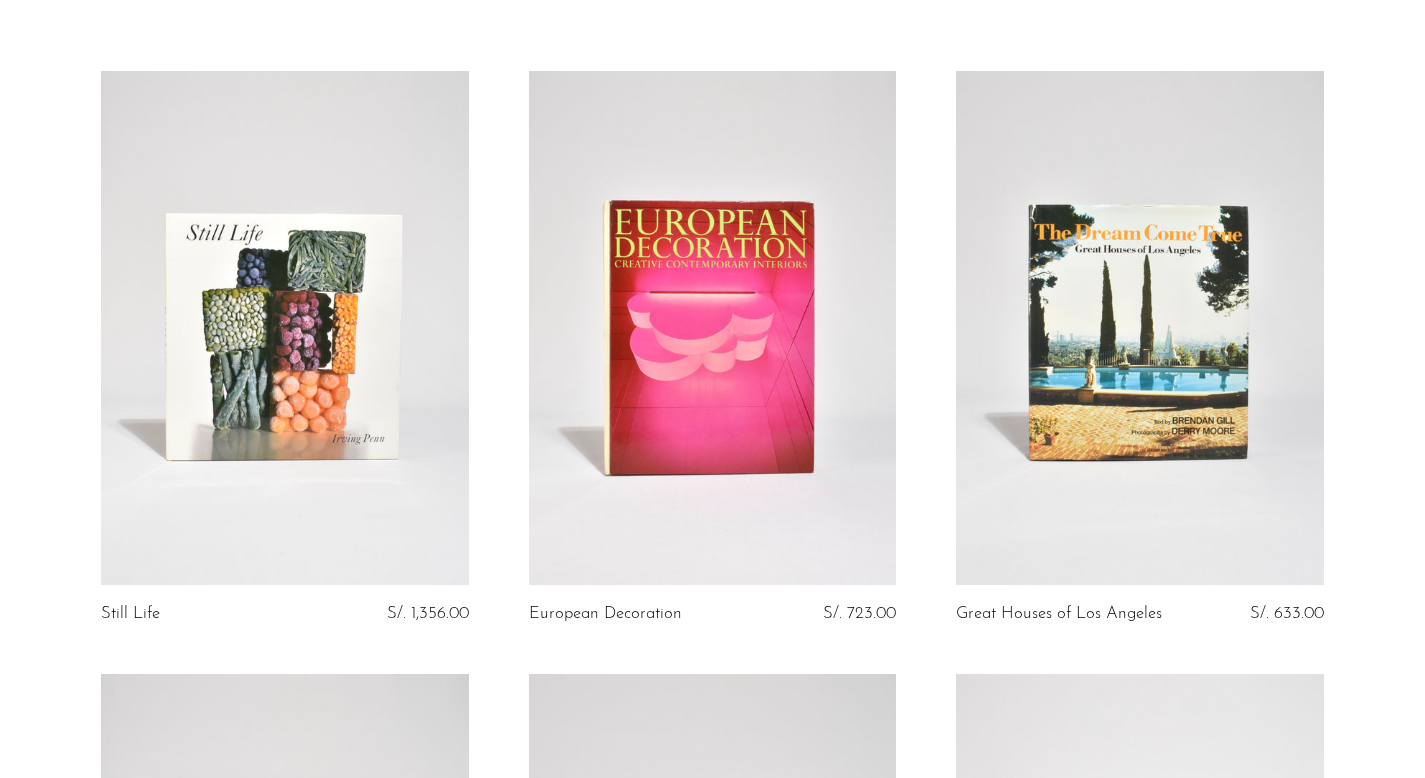 click at bounding box center (1139, 328) 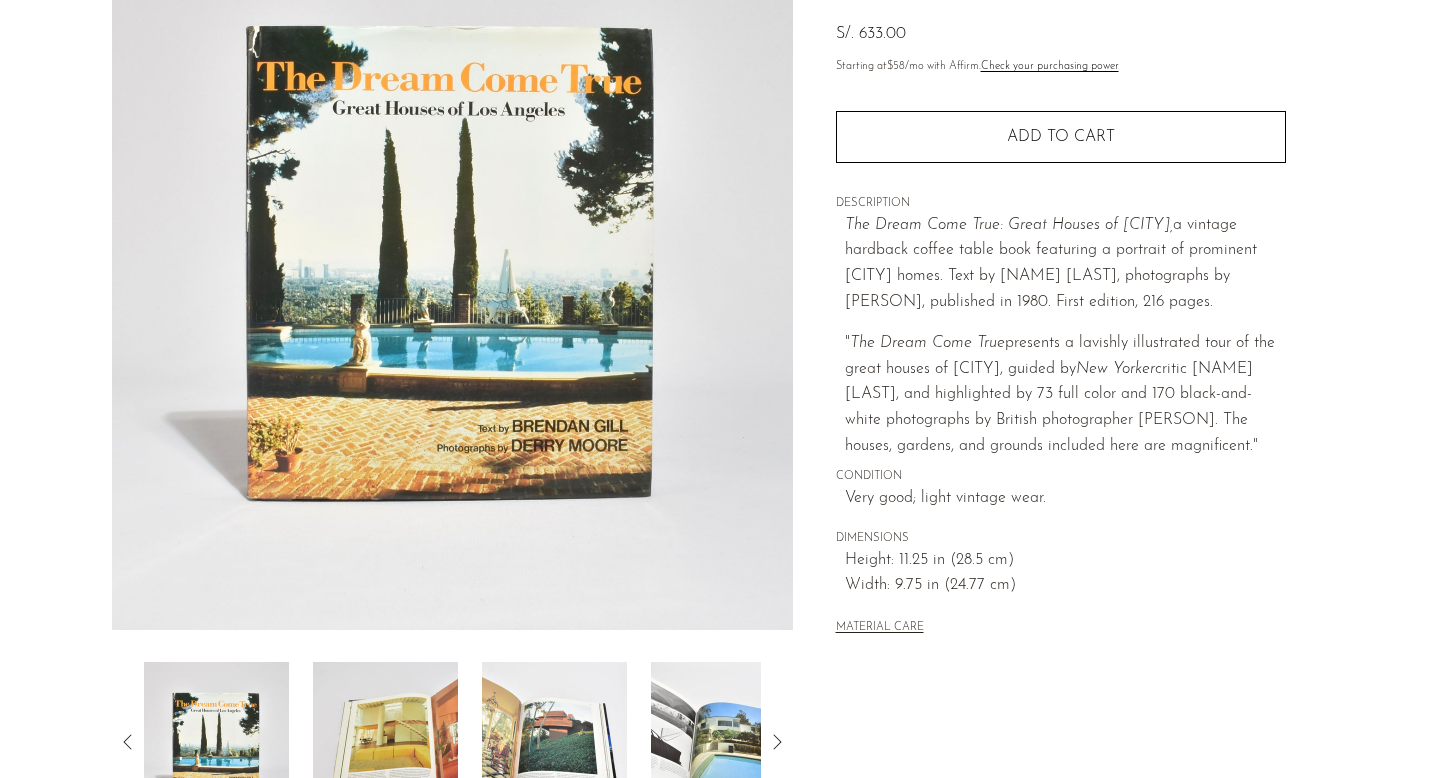 scroll, scrollTop: 314, scrollLeft: 0, axis: vertical 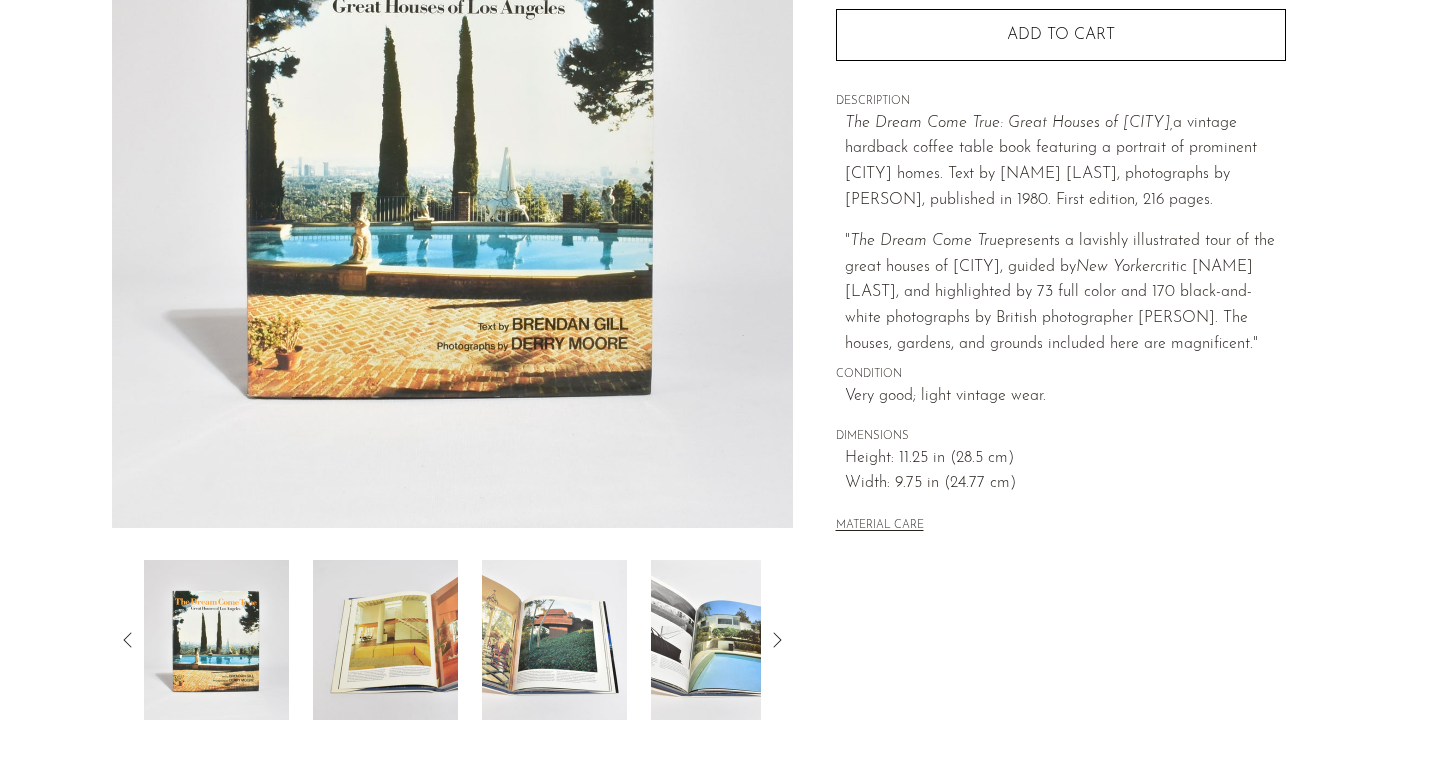click at bounding box center [385, 640] 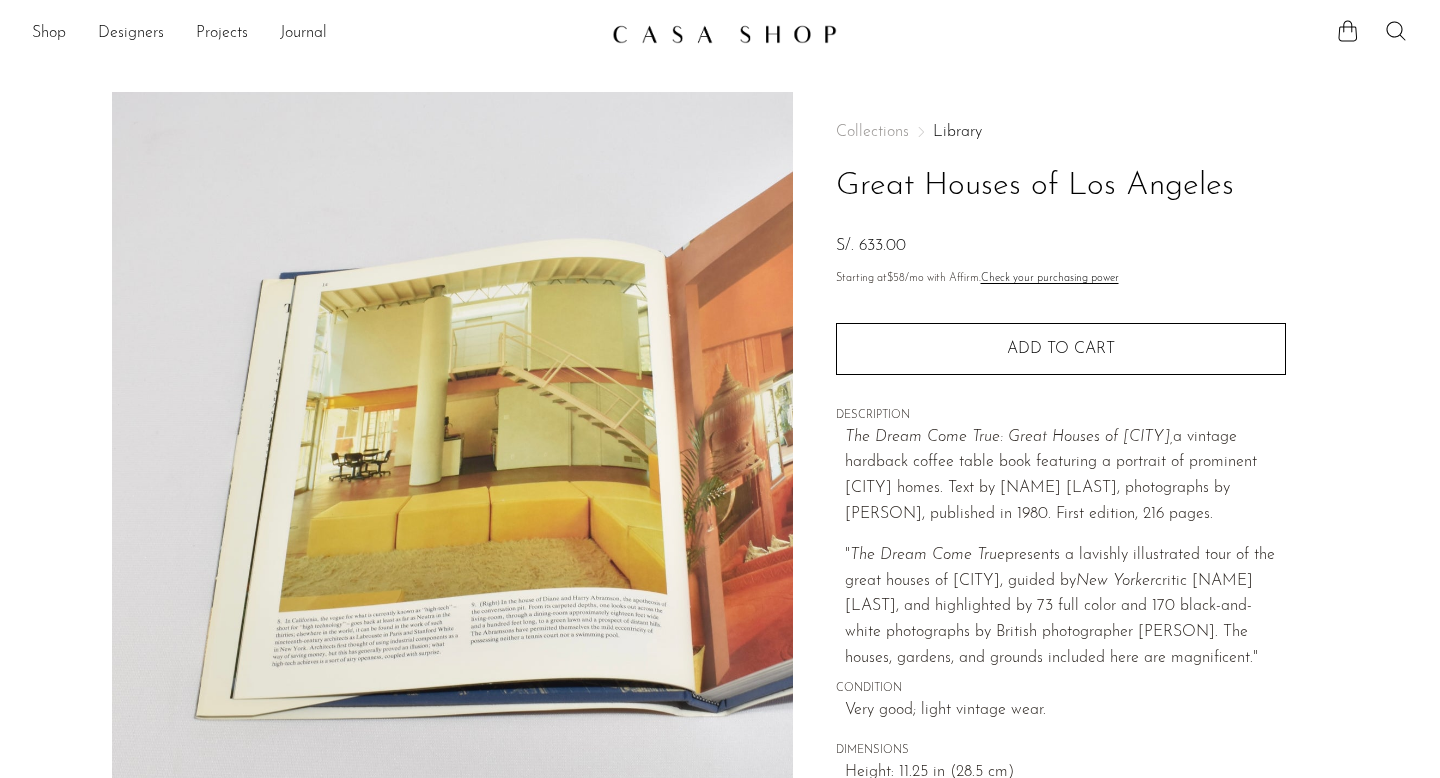 scroll, scrollTop: 524, scrollLeft: 0, axis: vertical 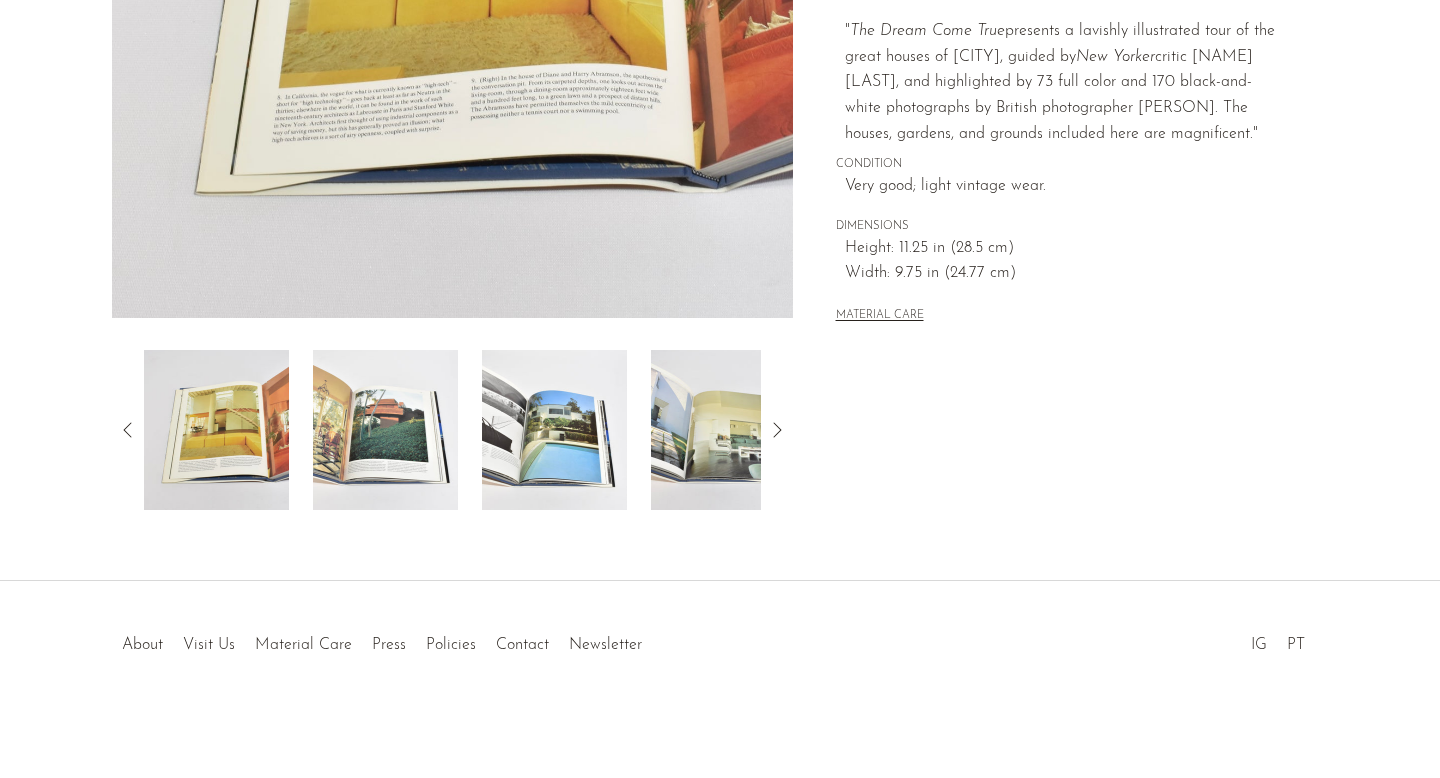 click at bounding box center [554, 430] 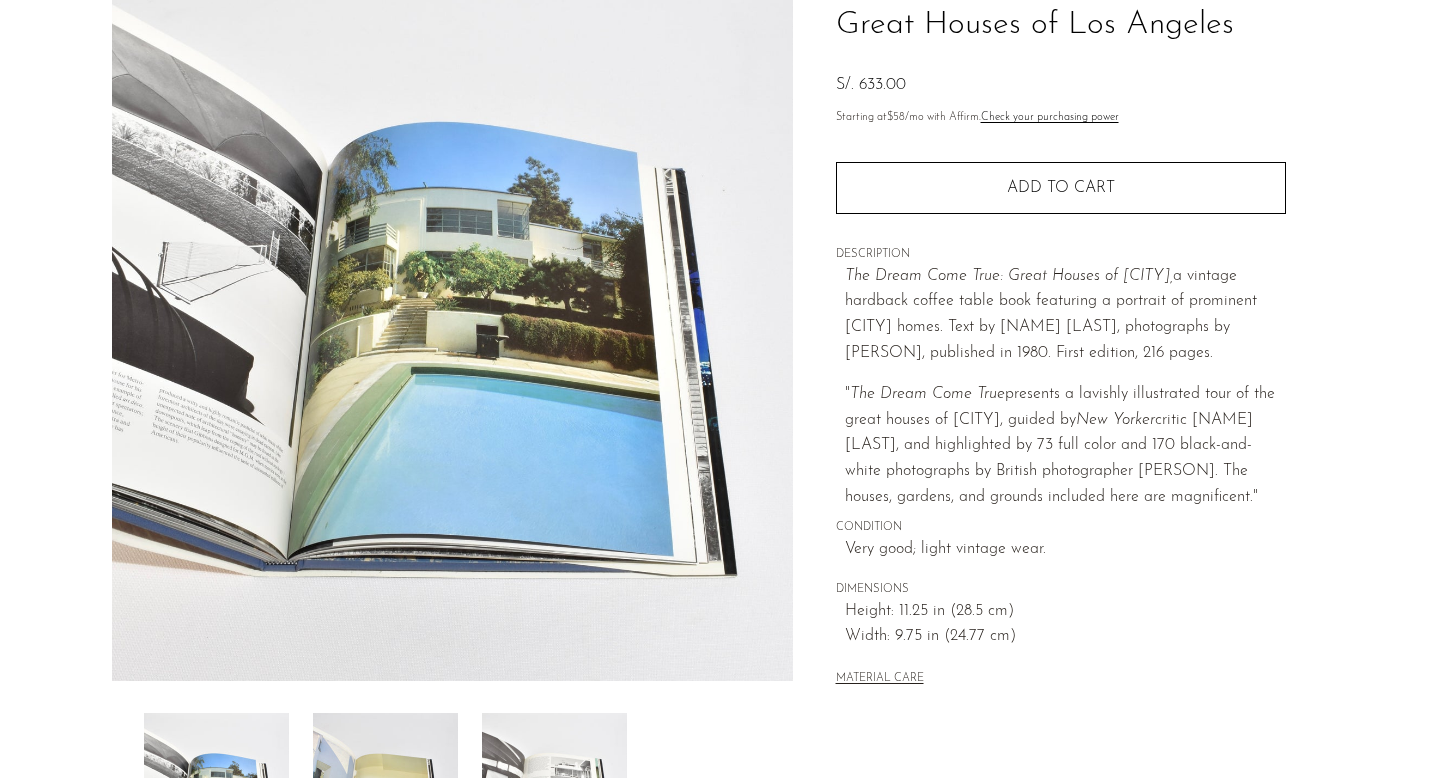 scroll, scrollTop: 0, scrollLeft: 0, axis: both 